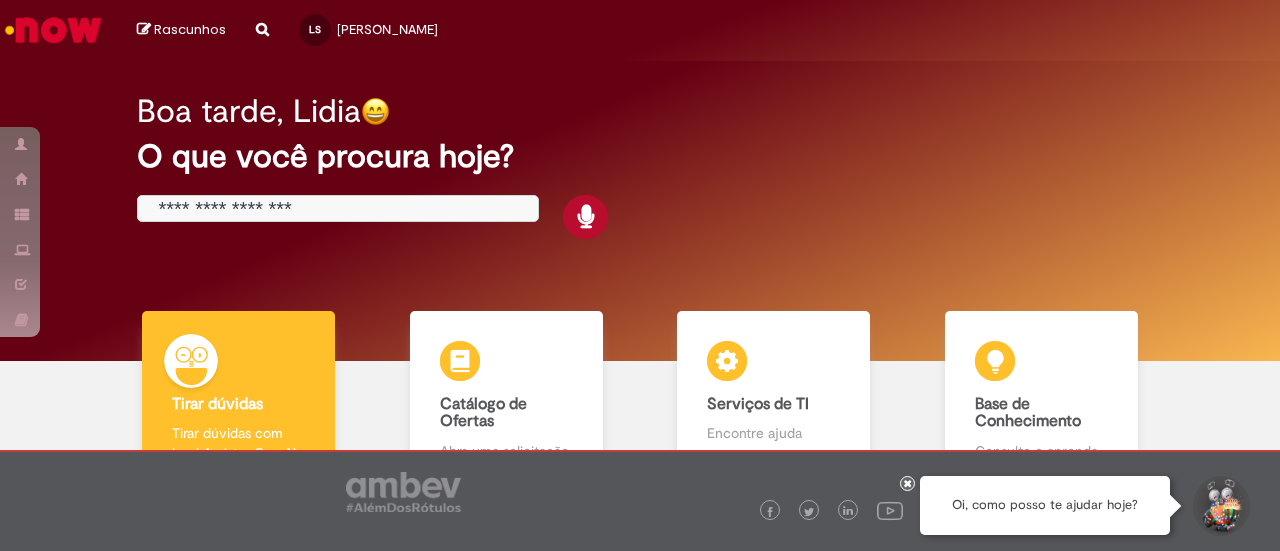 scroll, scrollTop: 0, scrollLeft: 0, axis: both 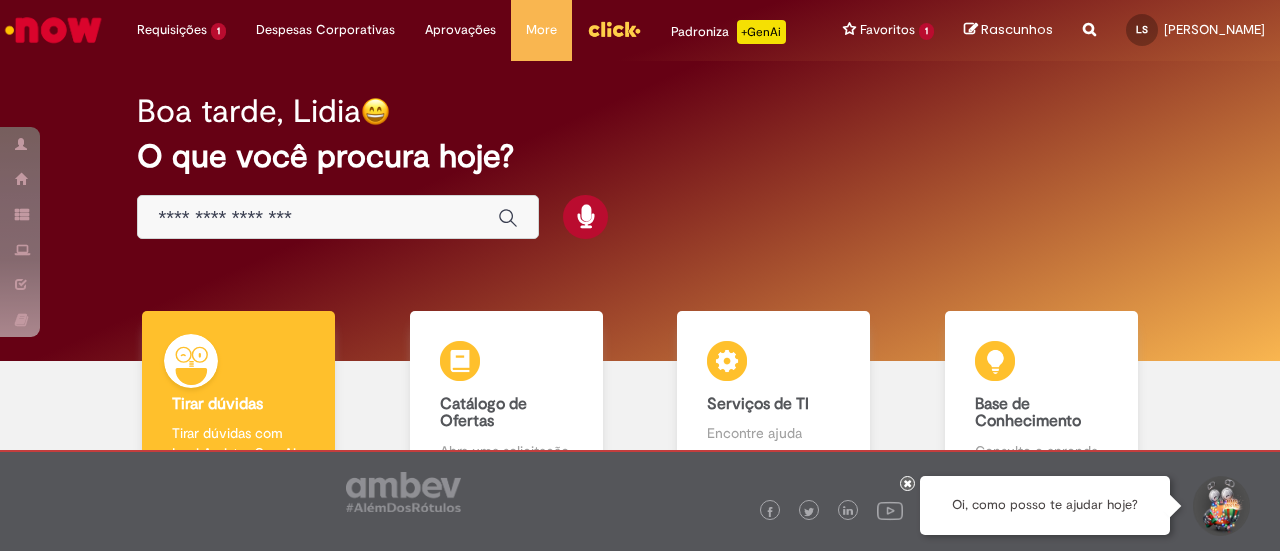 click at bounding box center [318, 218] 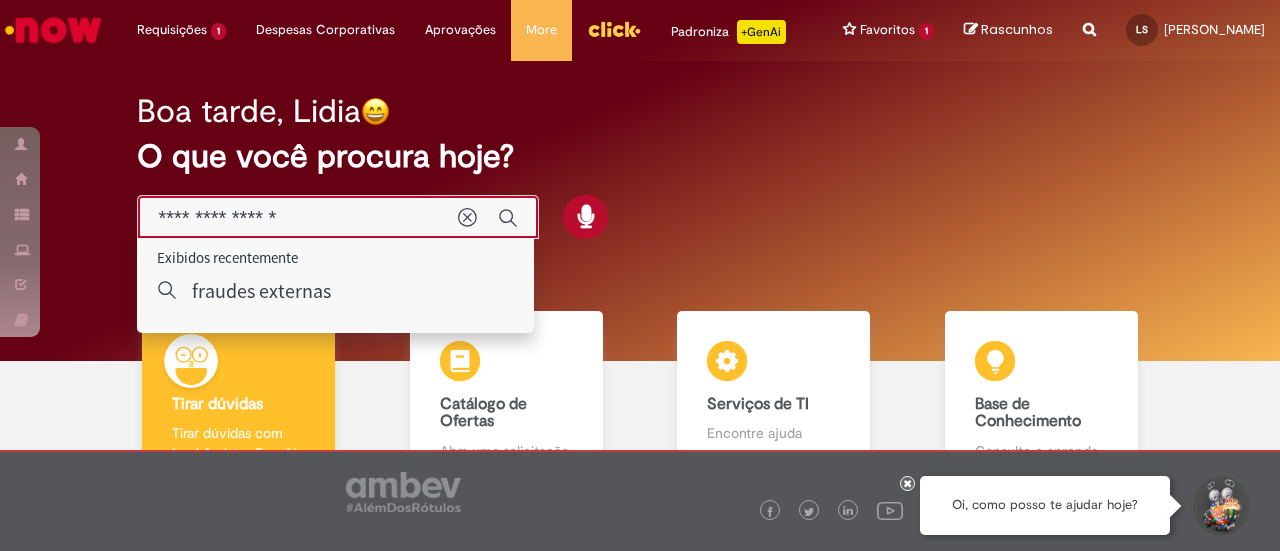 type on "**********" 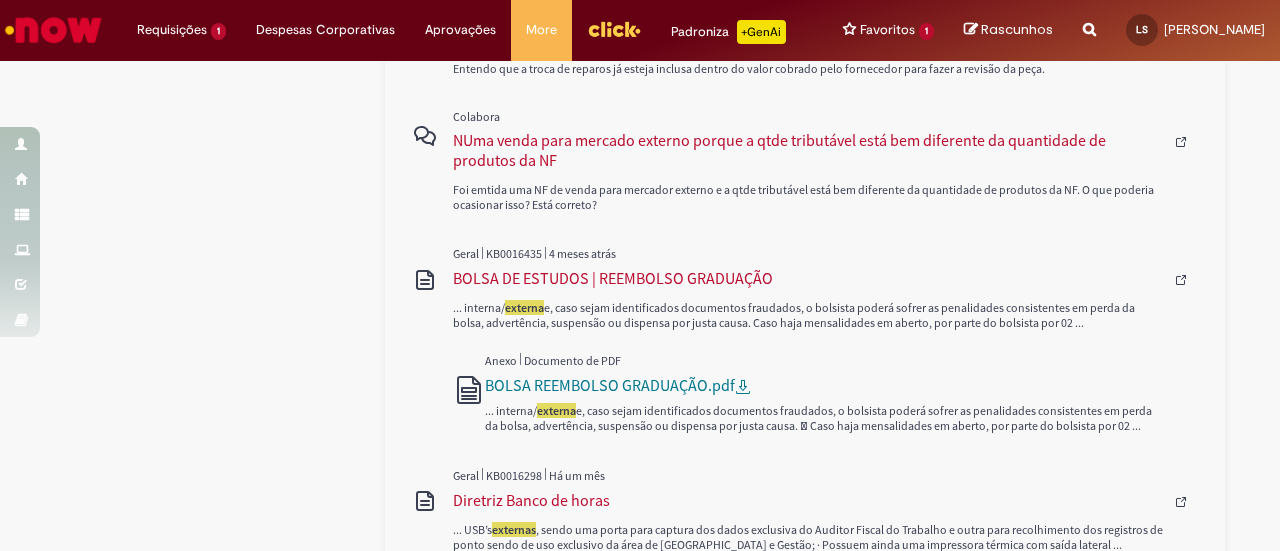scroll, scrollTop: 1252, scrollLeft: 0, axis: vertical 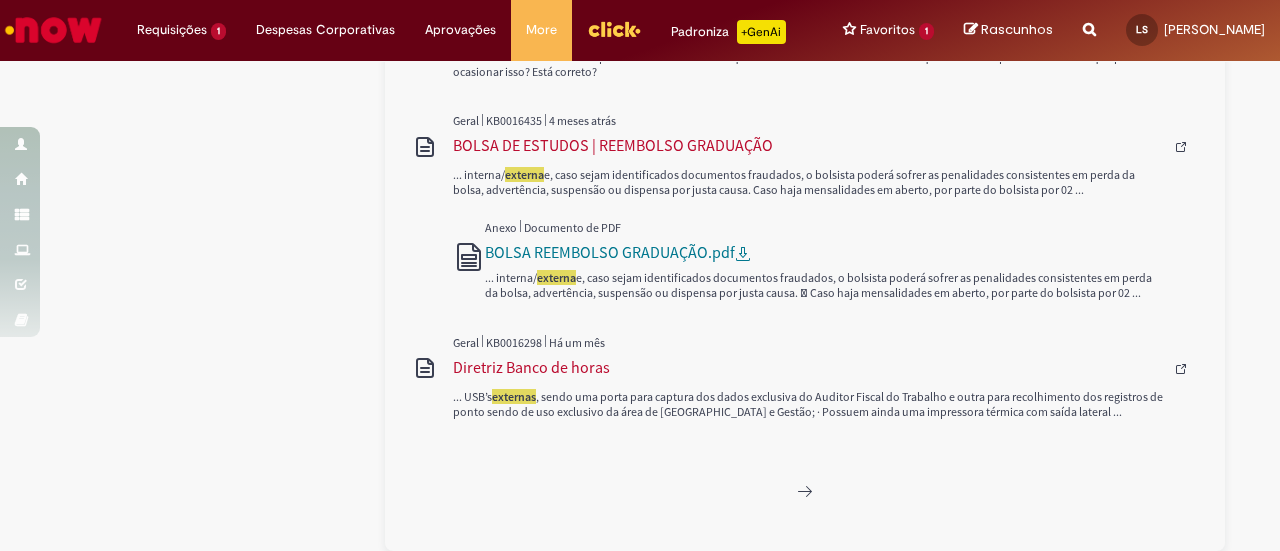click at bounding box center (53, 30) 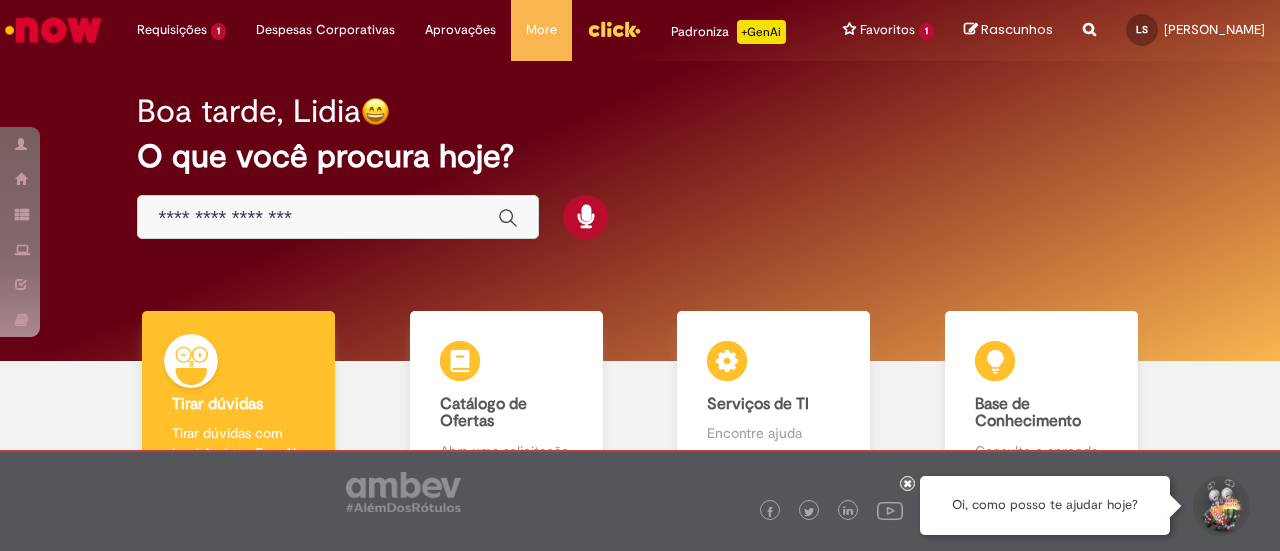 scroll, scrollTop: 0, scrollLeft: 0, axis: both 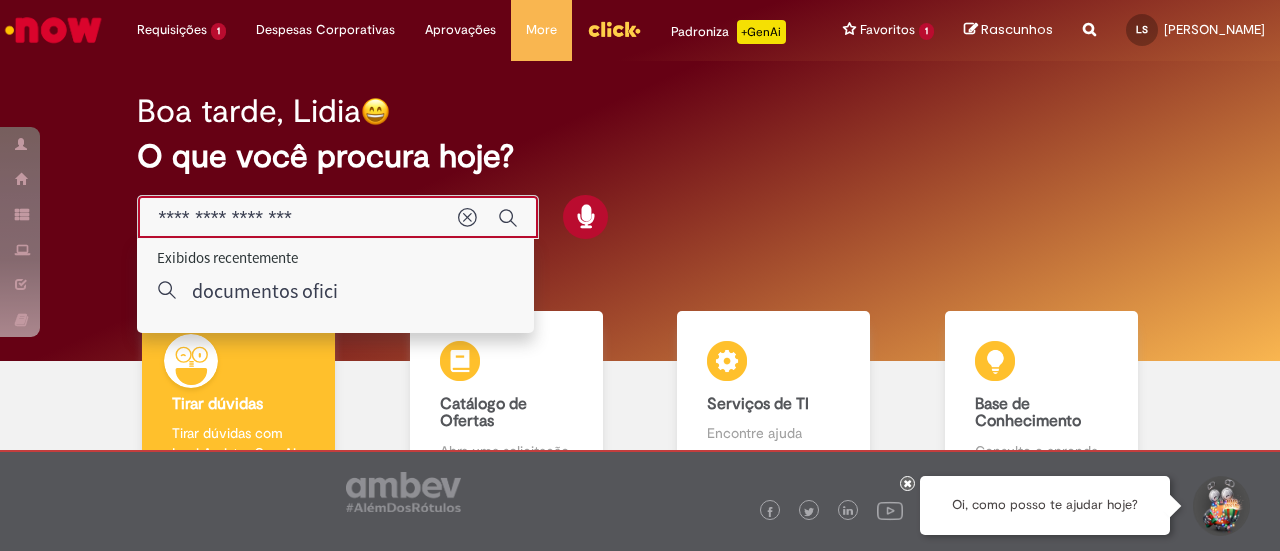 type on "**********" 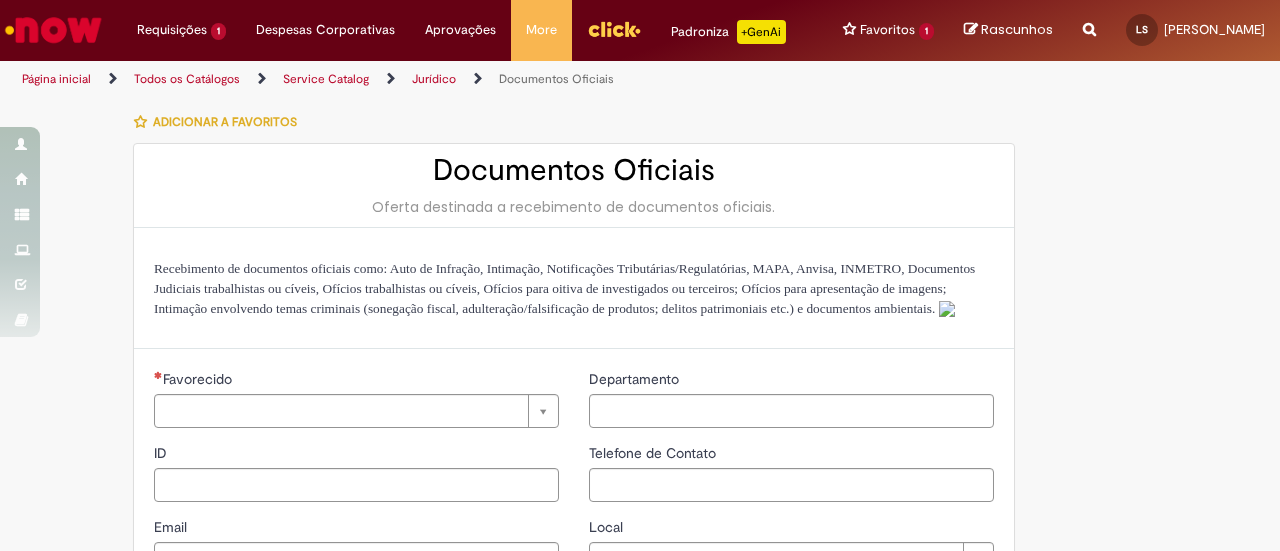 type on "********" 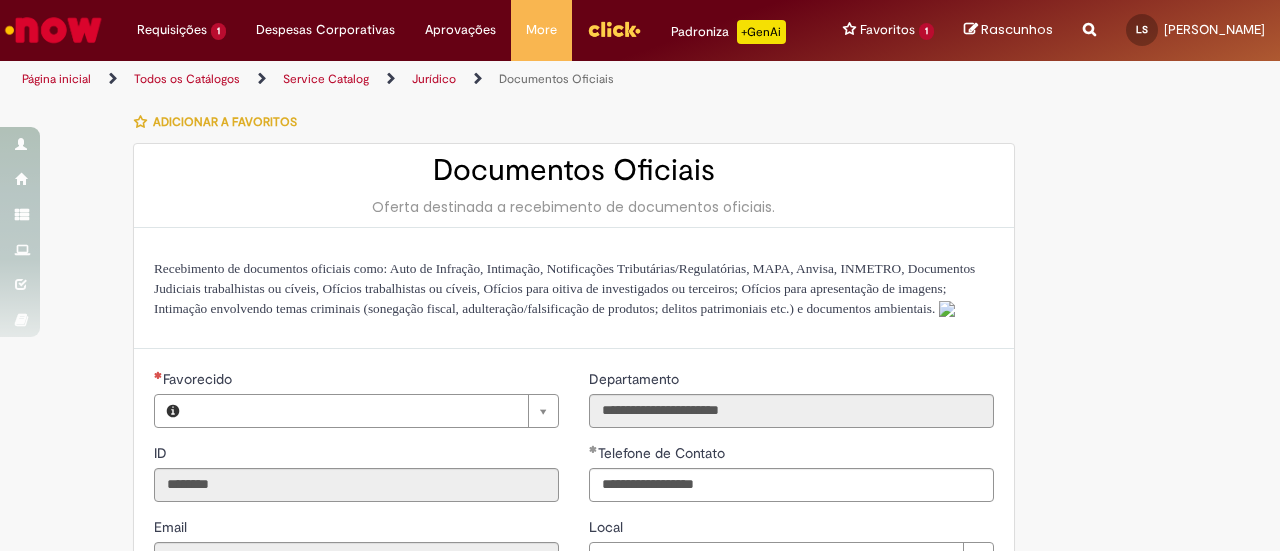 type on "**********" 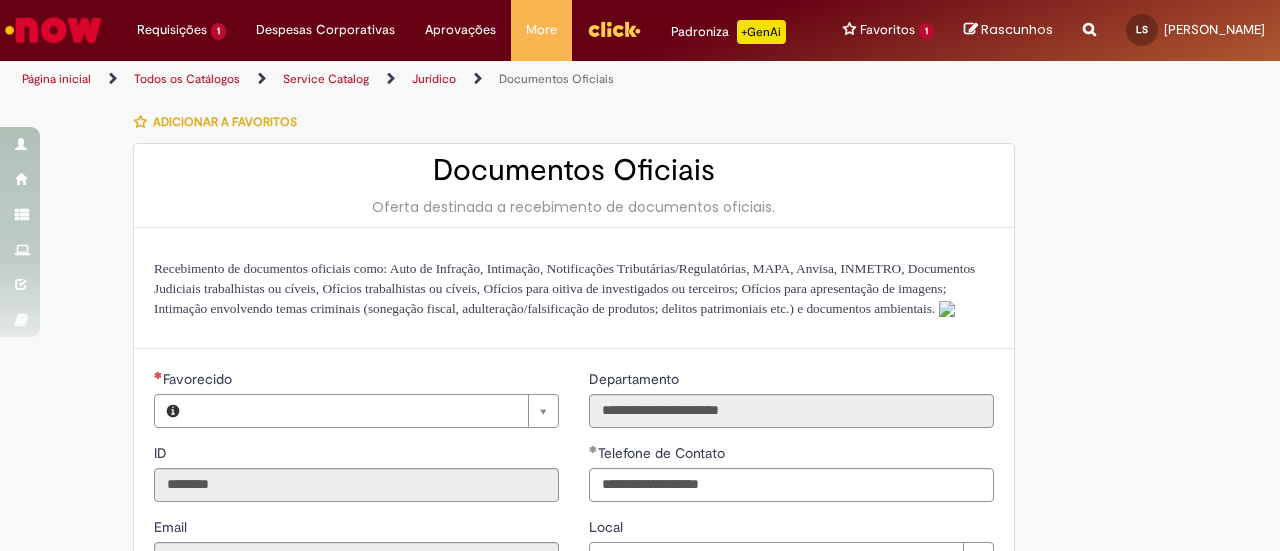 type on "**********" 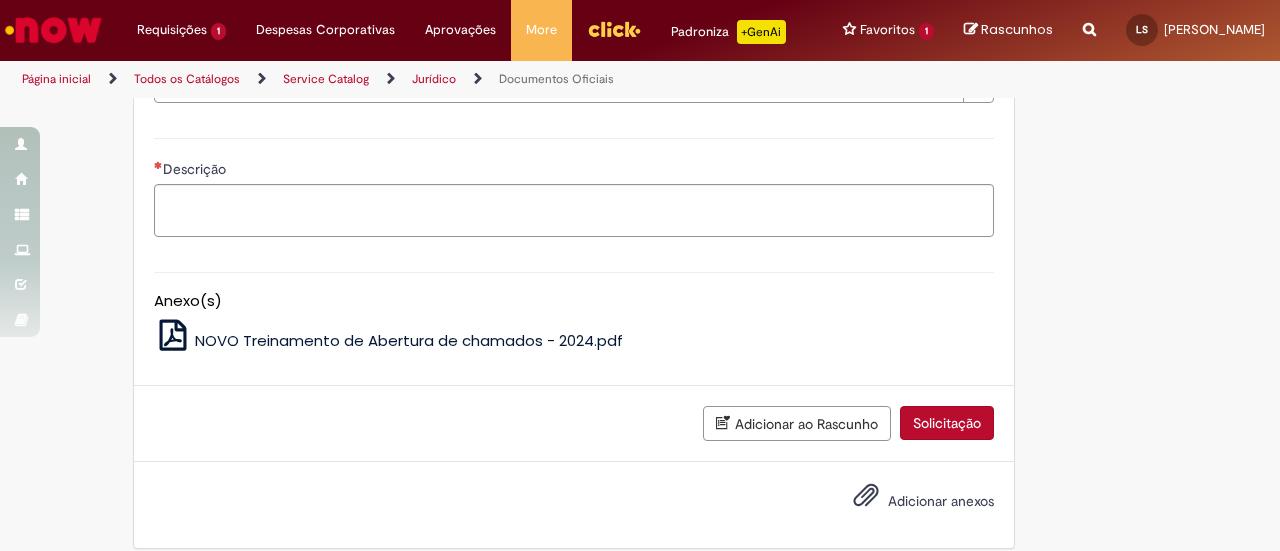 scroll, scrollTop: 700, scrollLeft: 0, axis: vertical 